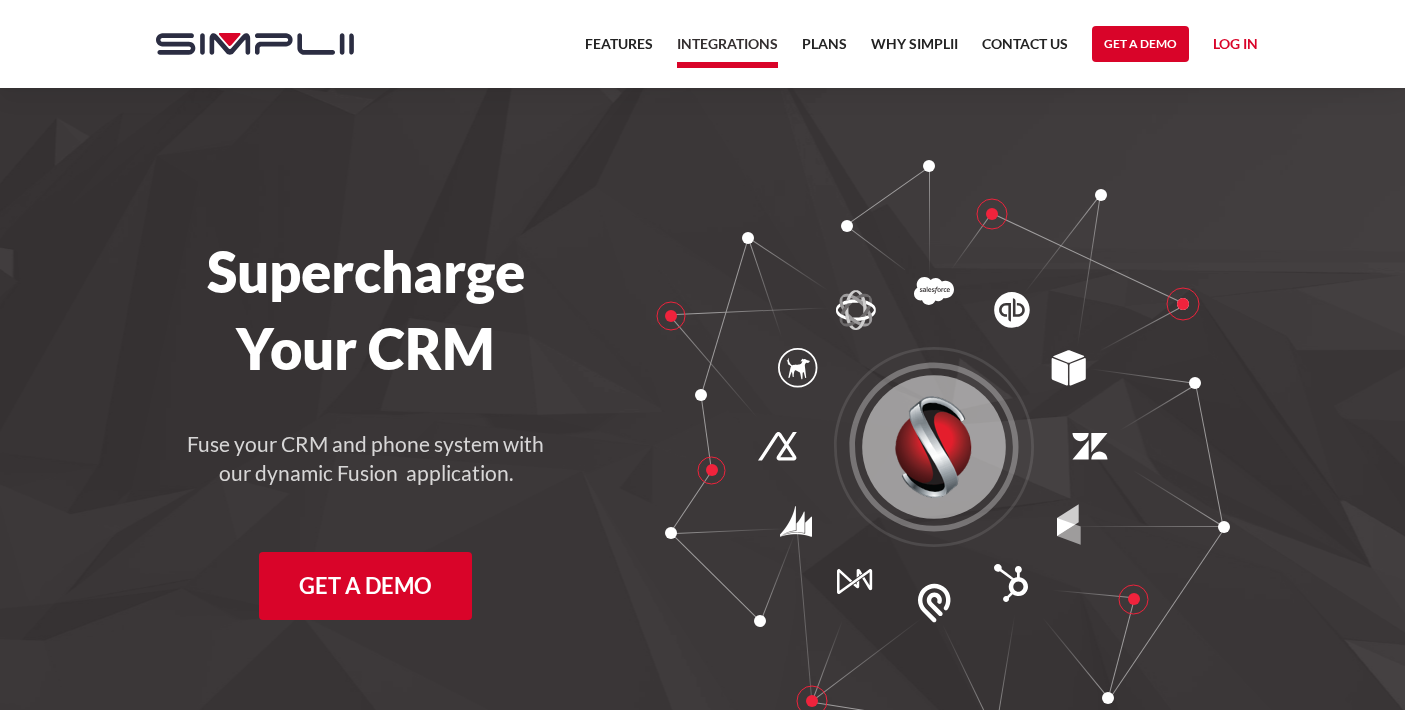 scroll, scrollTop: 0, scrollLeft: 0, axis: both 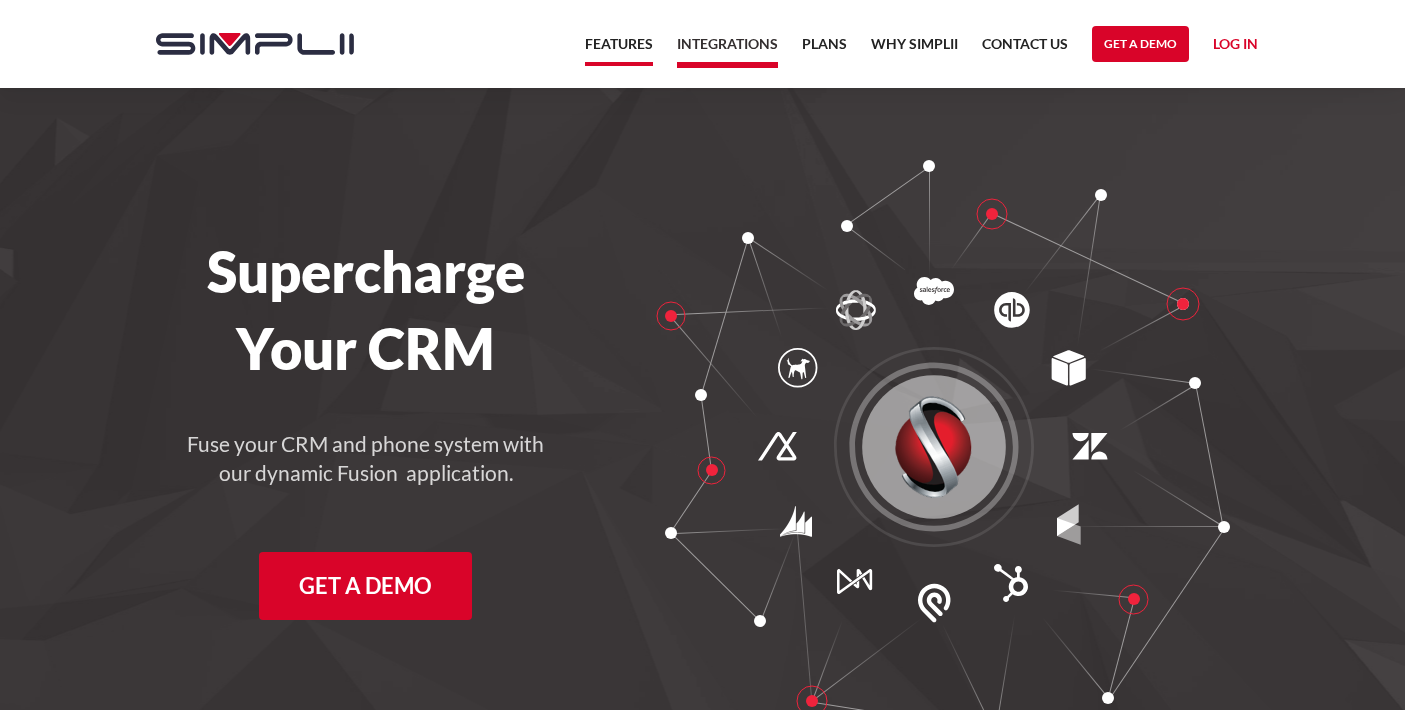 click on "Features" at bounding box center [619, 49] 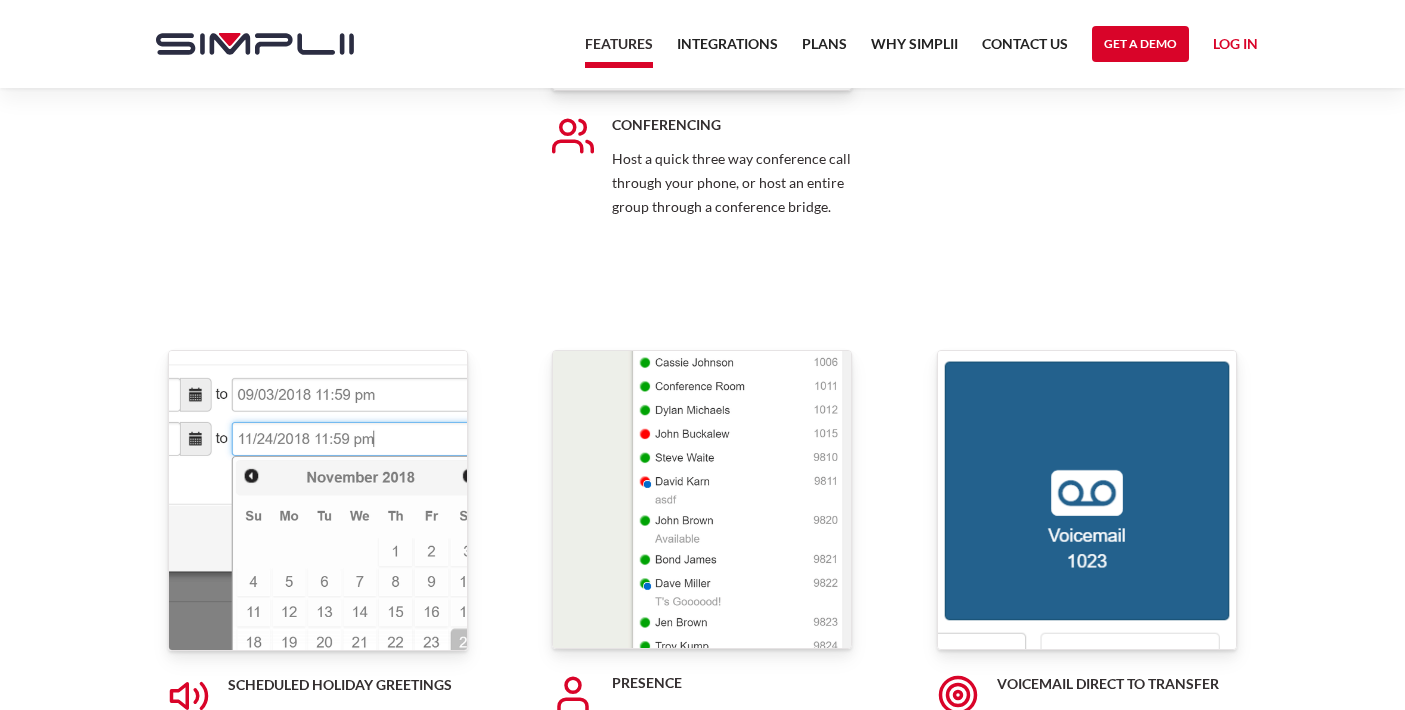 scroll, scrollTop: 7394, scrollLeft: 0, axis: vertical 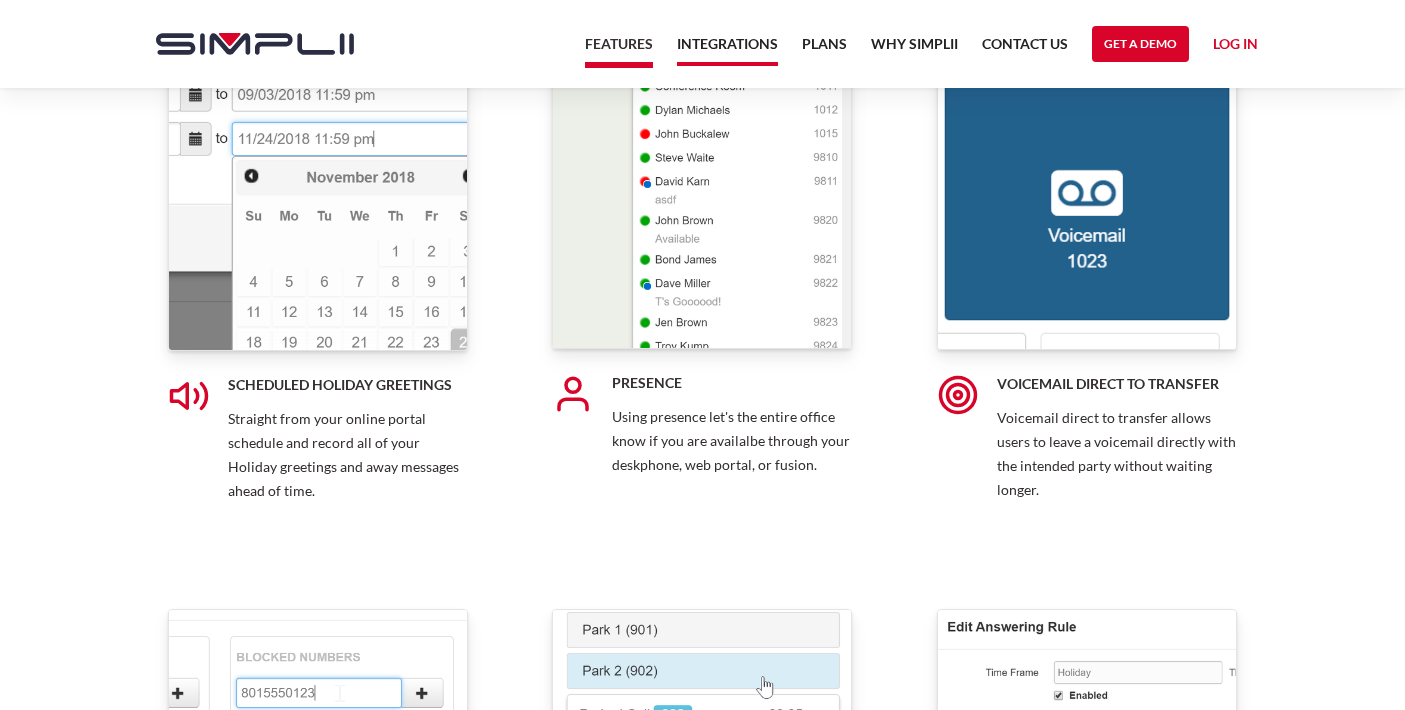 click on "Integrations" at bounding box center [727, 49] 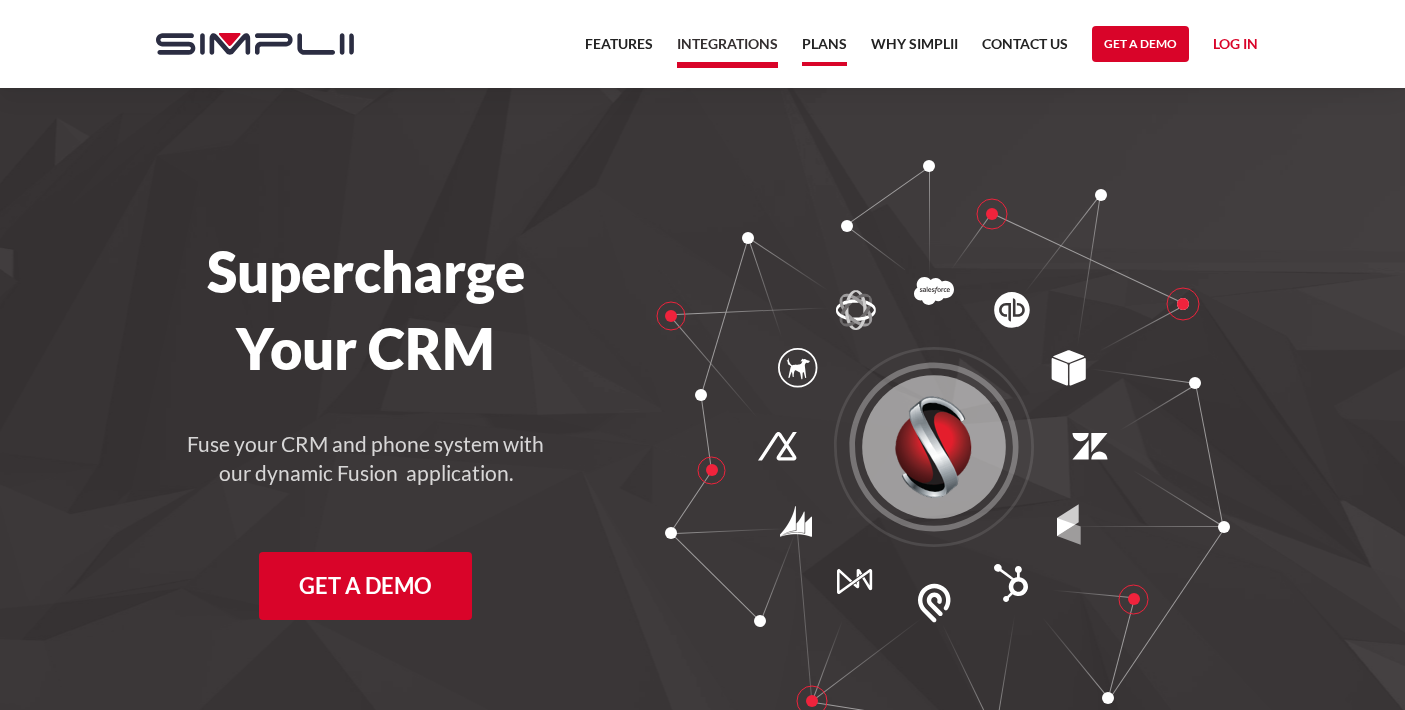 scroll, scrollTop: 0, scrollLeft: 0, axis: both 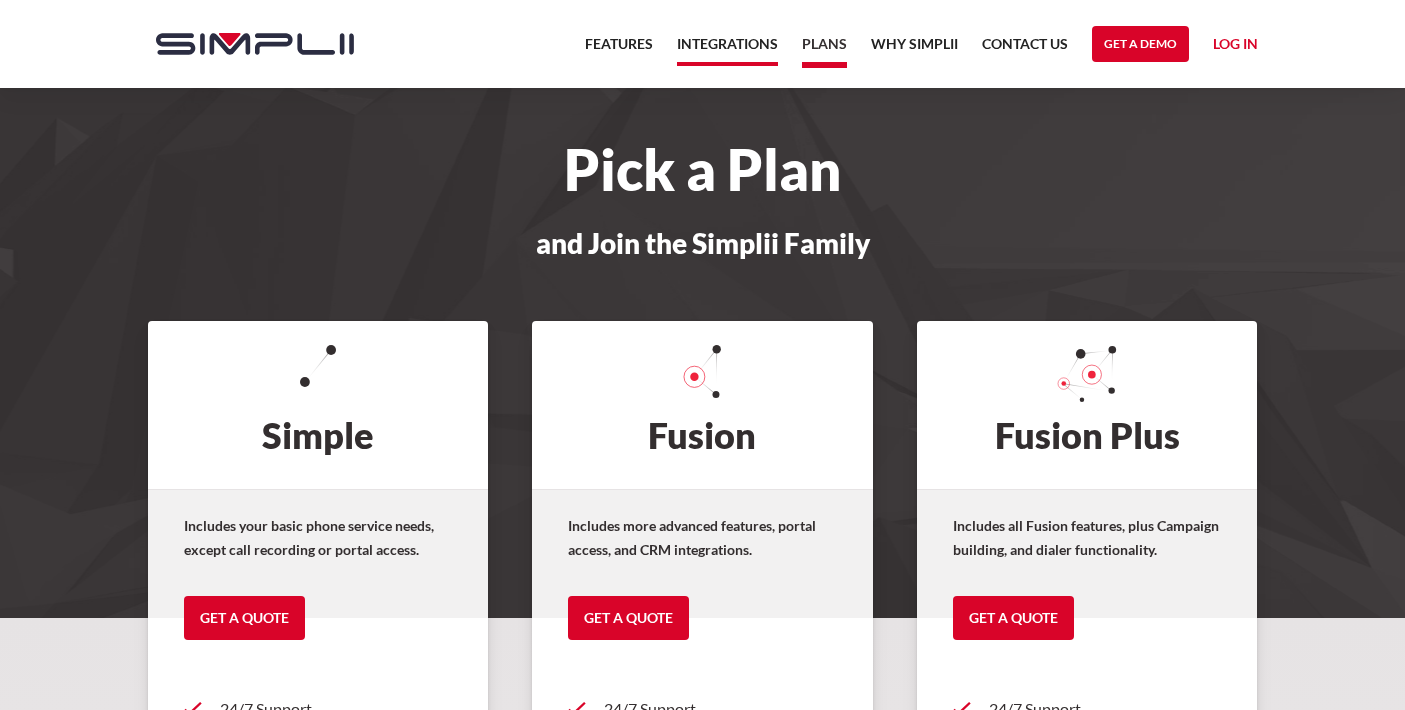 click on "Integrations" at bounding box center (727, 49) 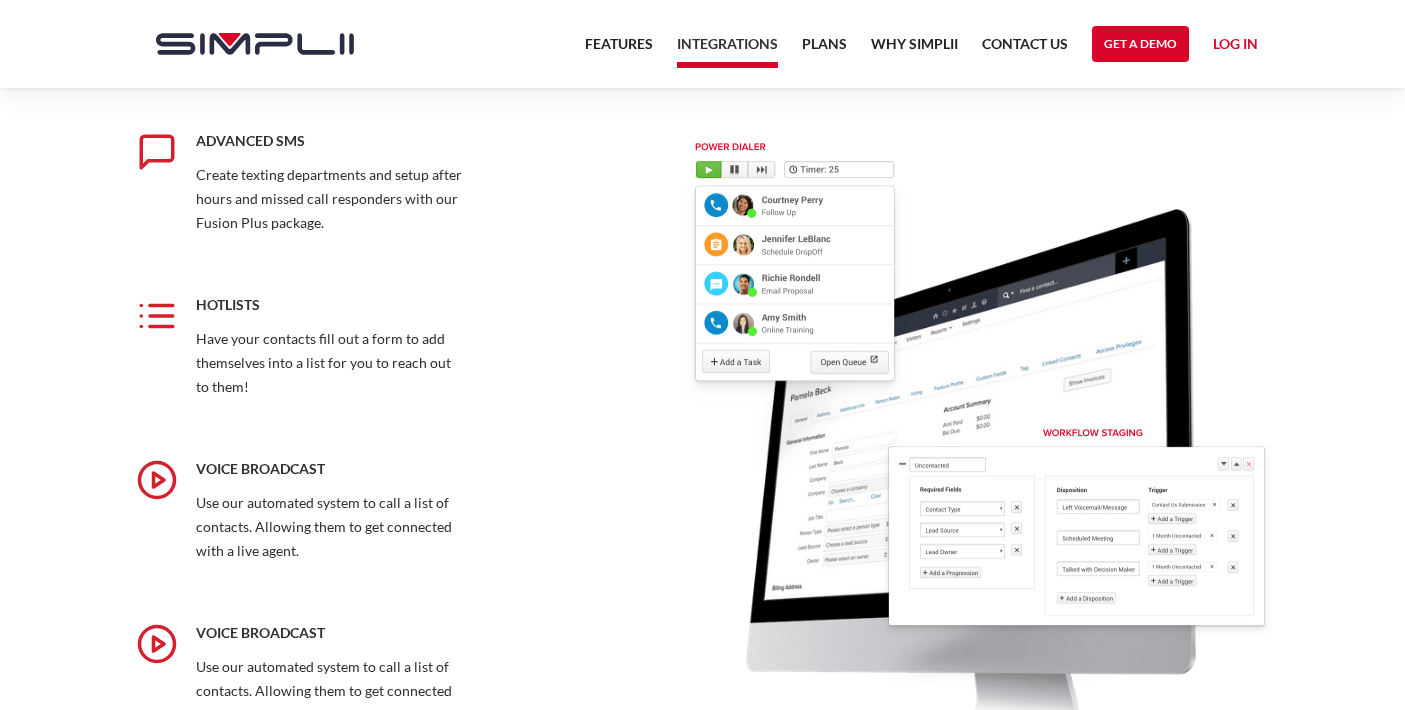scroll, scrollTop: 2394, scrollLeft: 0, axis: vertical 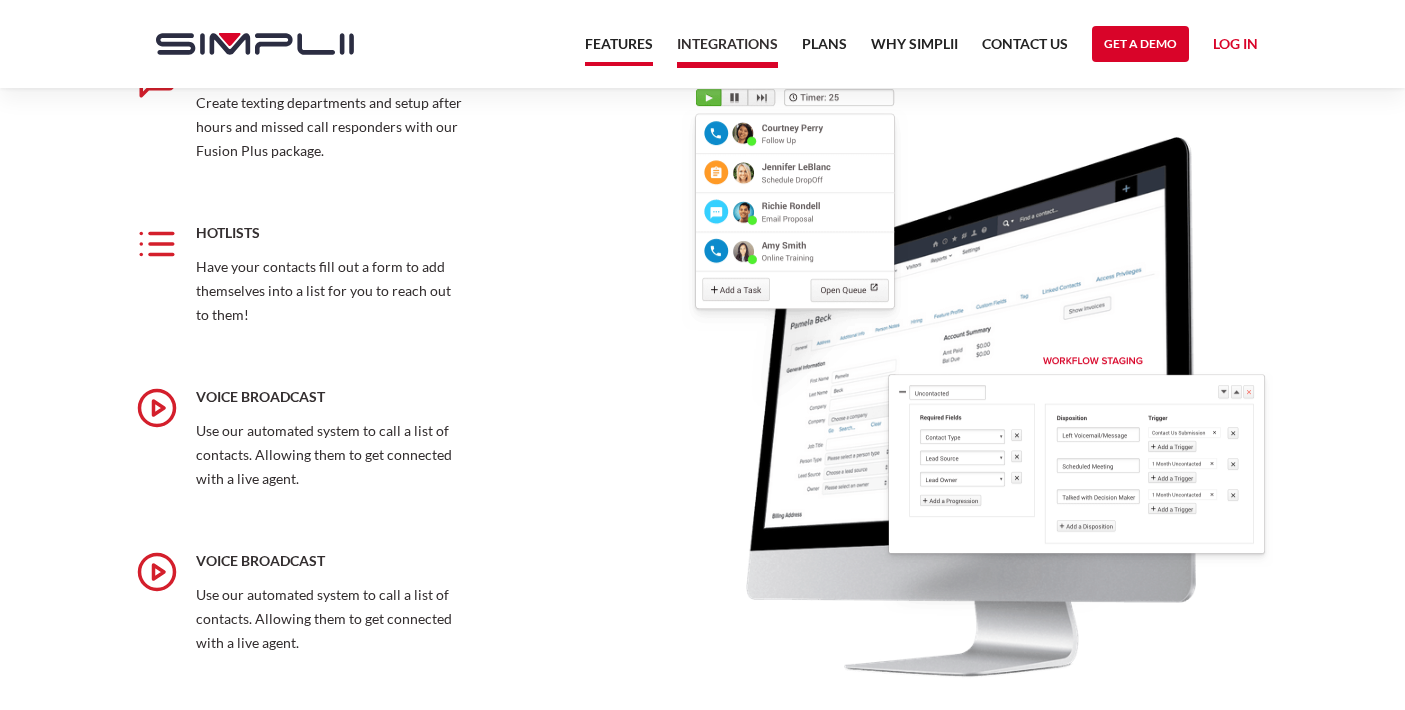 click on "Features" at bounding box center [619, 49] 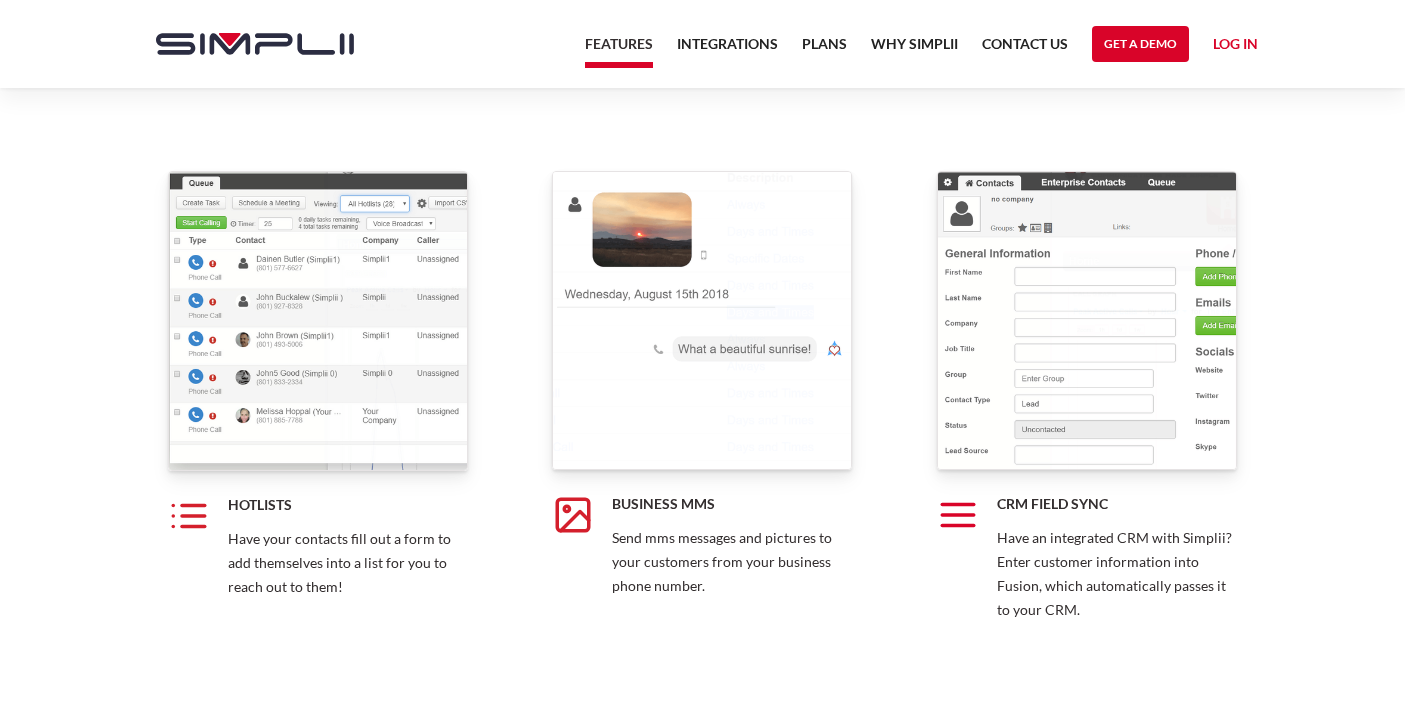 scroll, scrollTop: 3254, scrollLeft: 0, axis: vertical 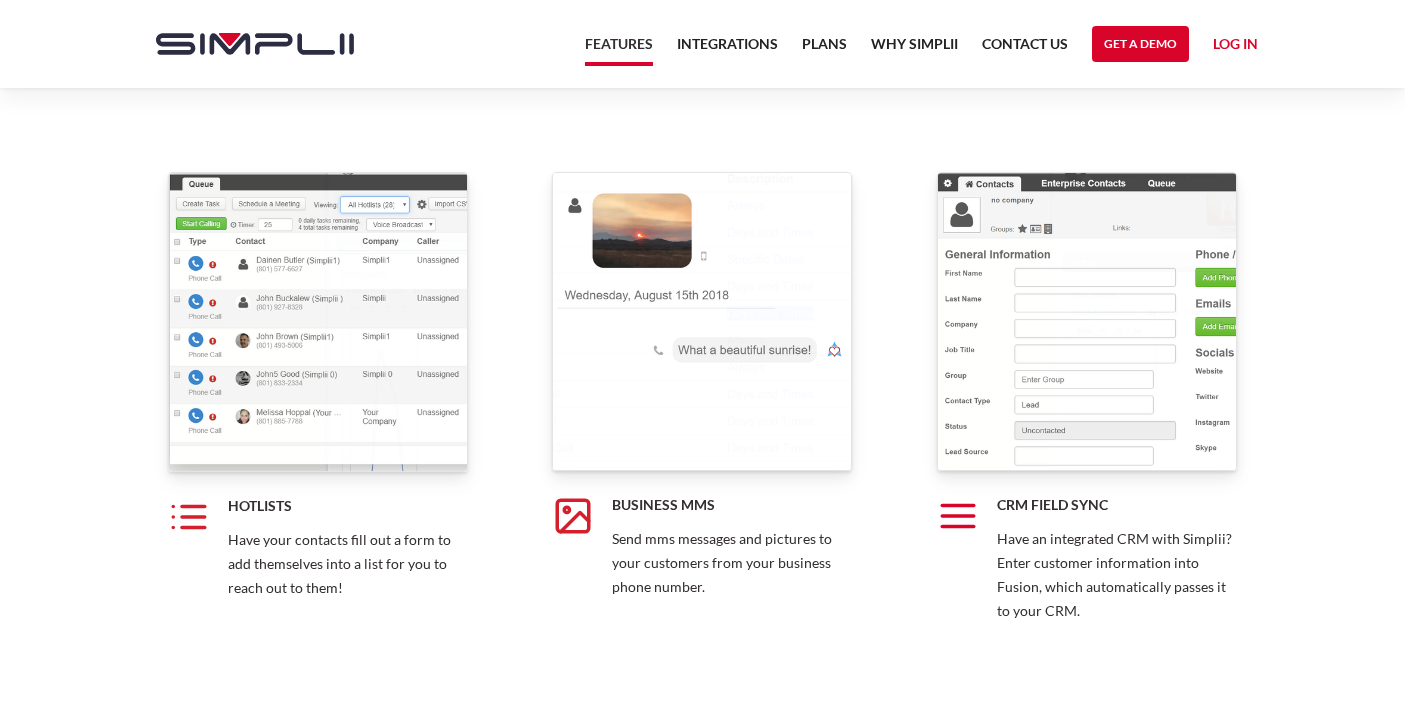 click on "Features" at bounding box center [619, 49] 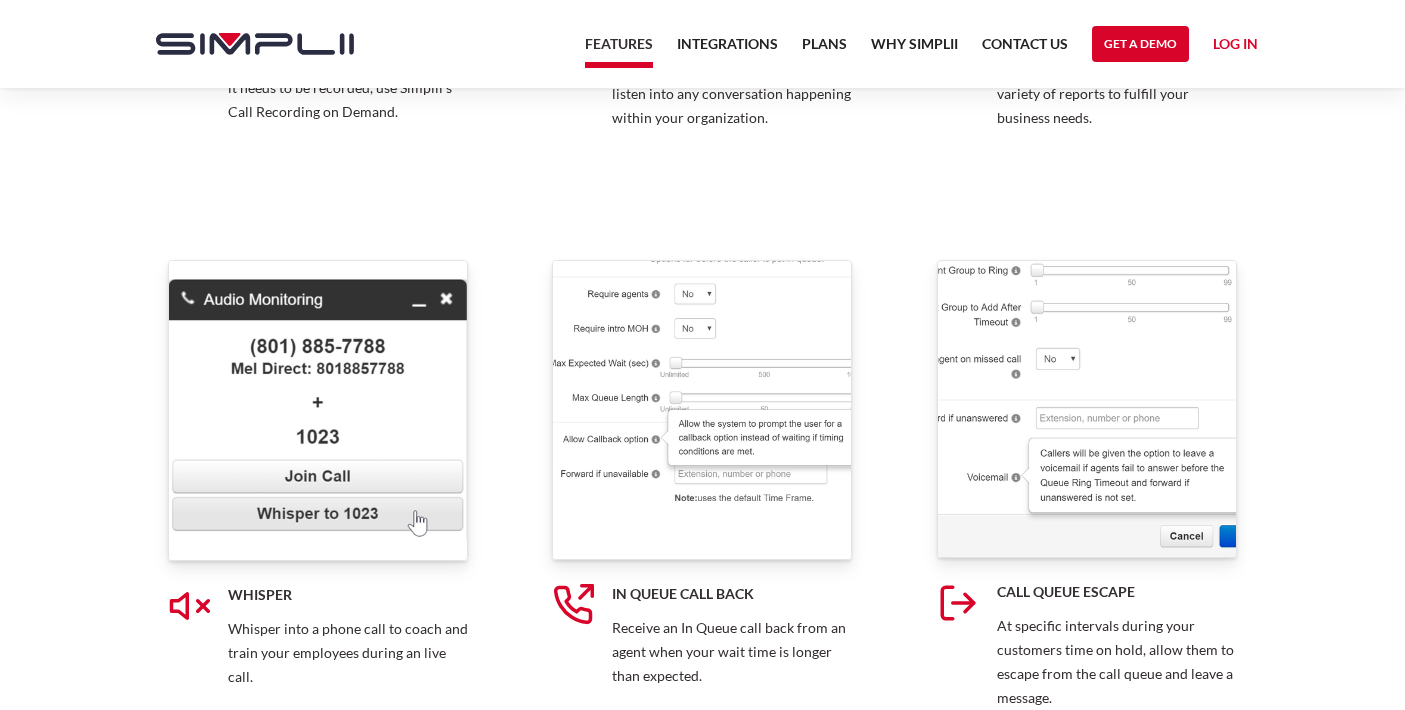 scroll, scrollTop: 9989, scrollLeft: 0, axis: vertical 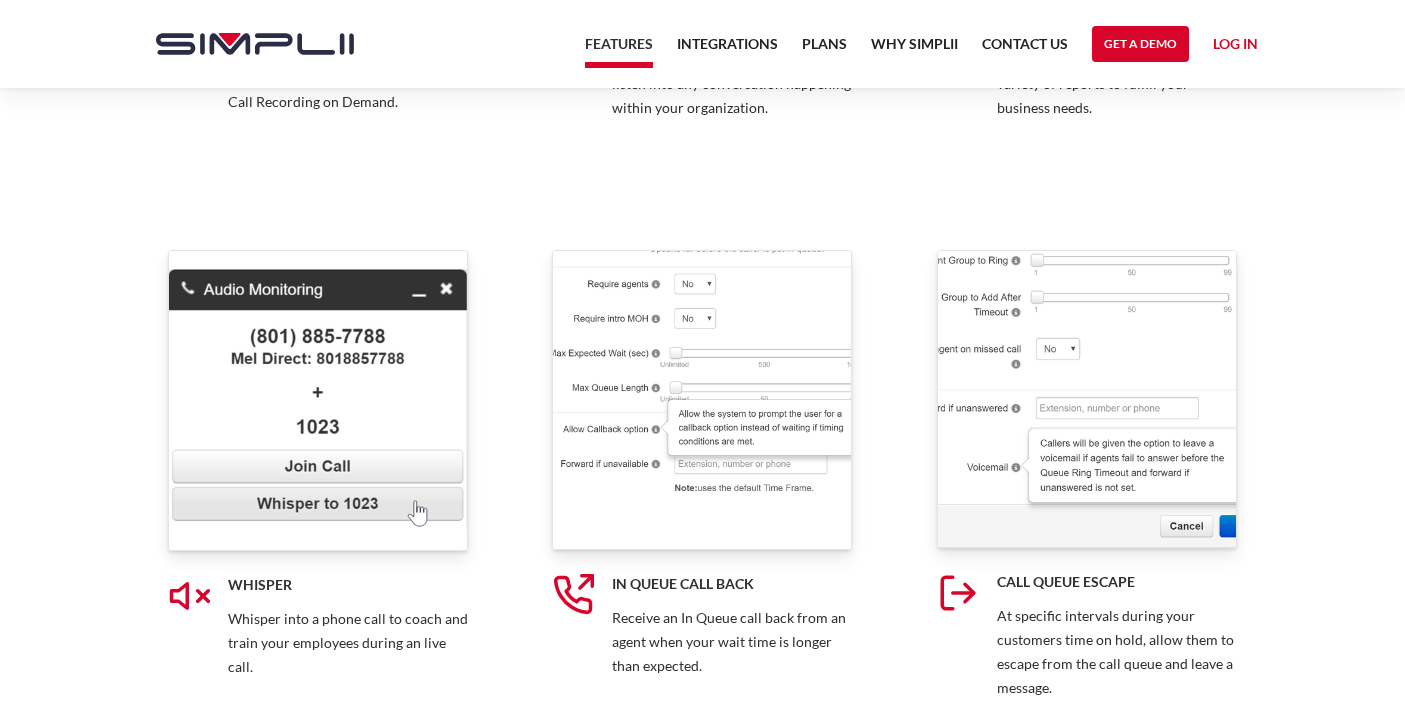 click at bounding box center (255, 44) 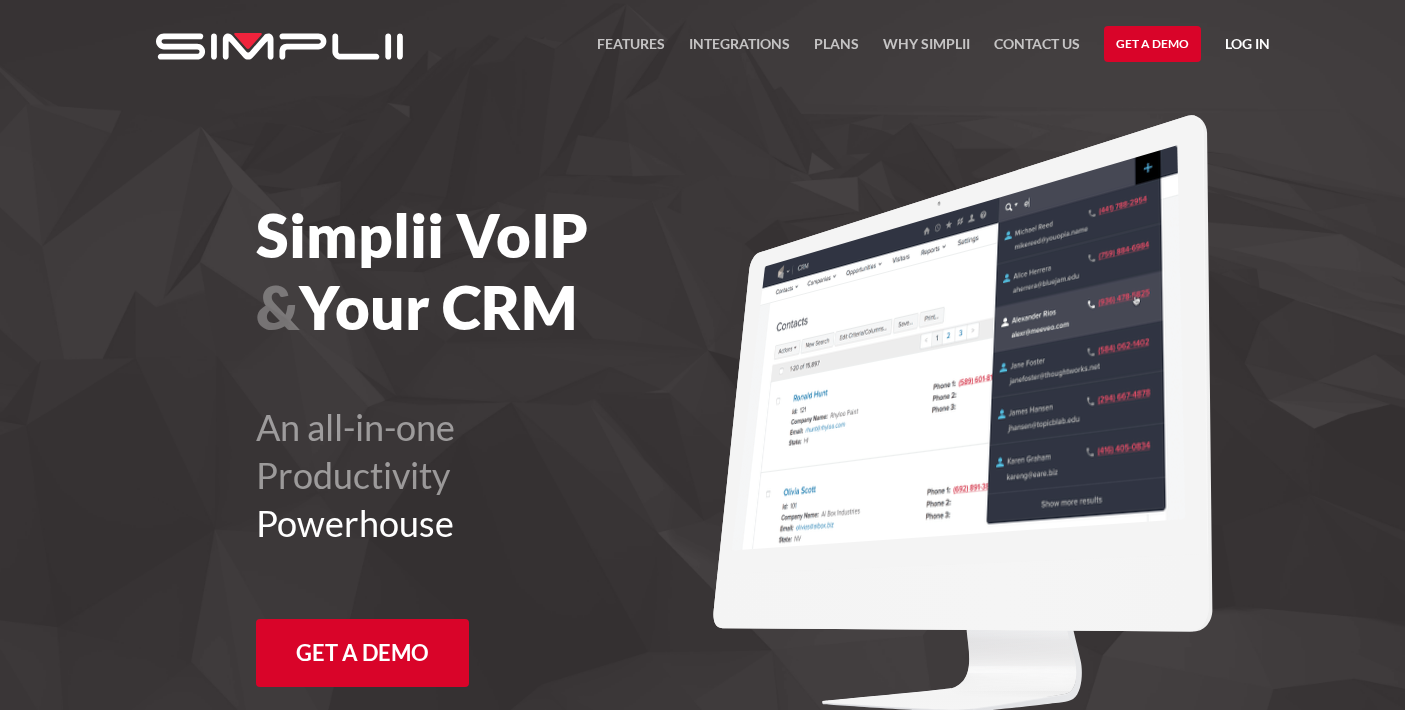 scroll, scrollTop: 0, scrollLeft: 0, axis: both 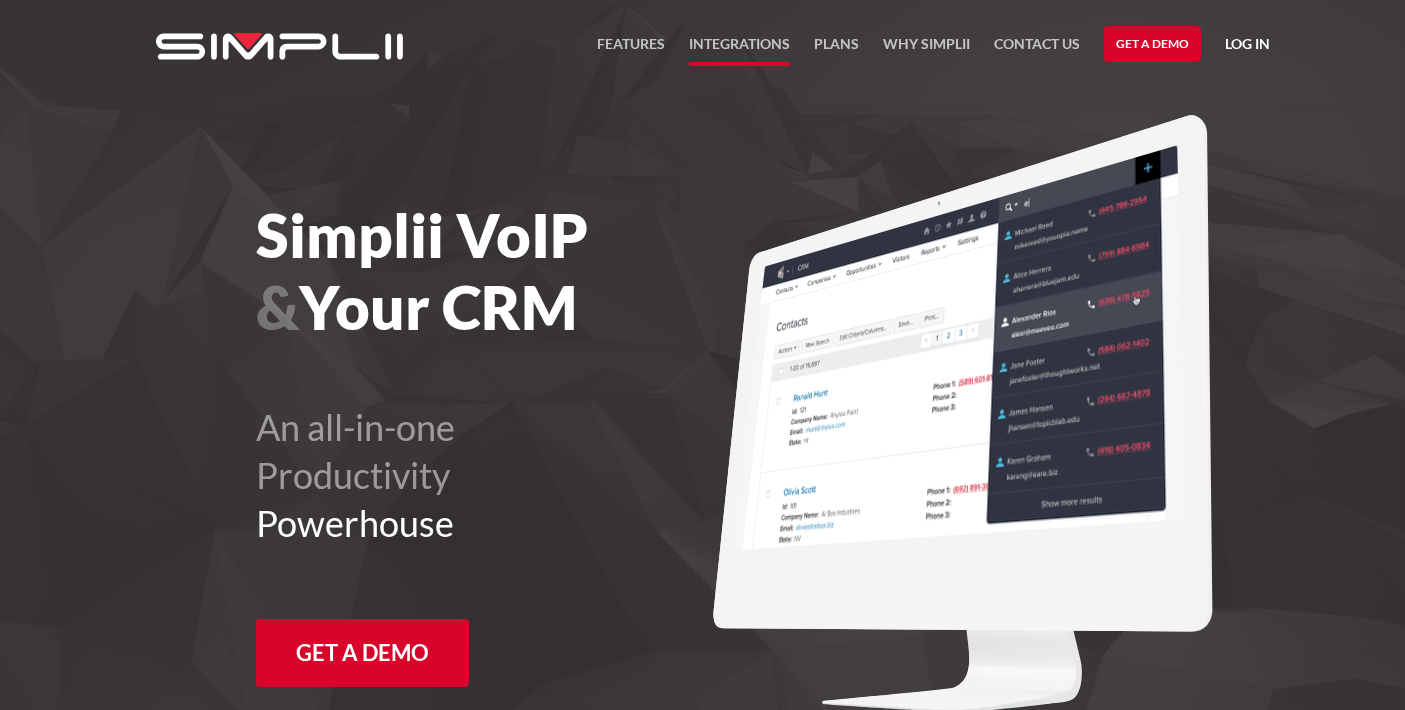 click on "Integrations" at bounding box center (739, 49) 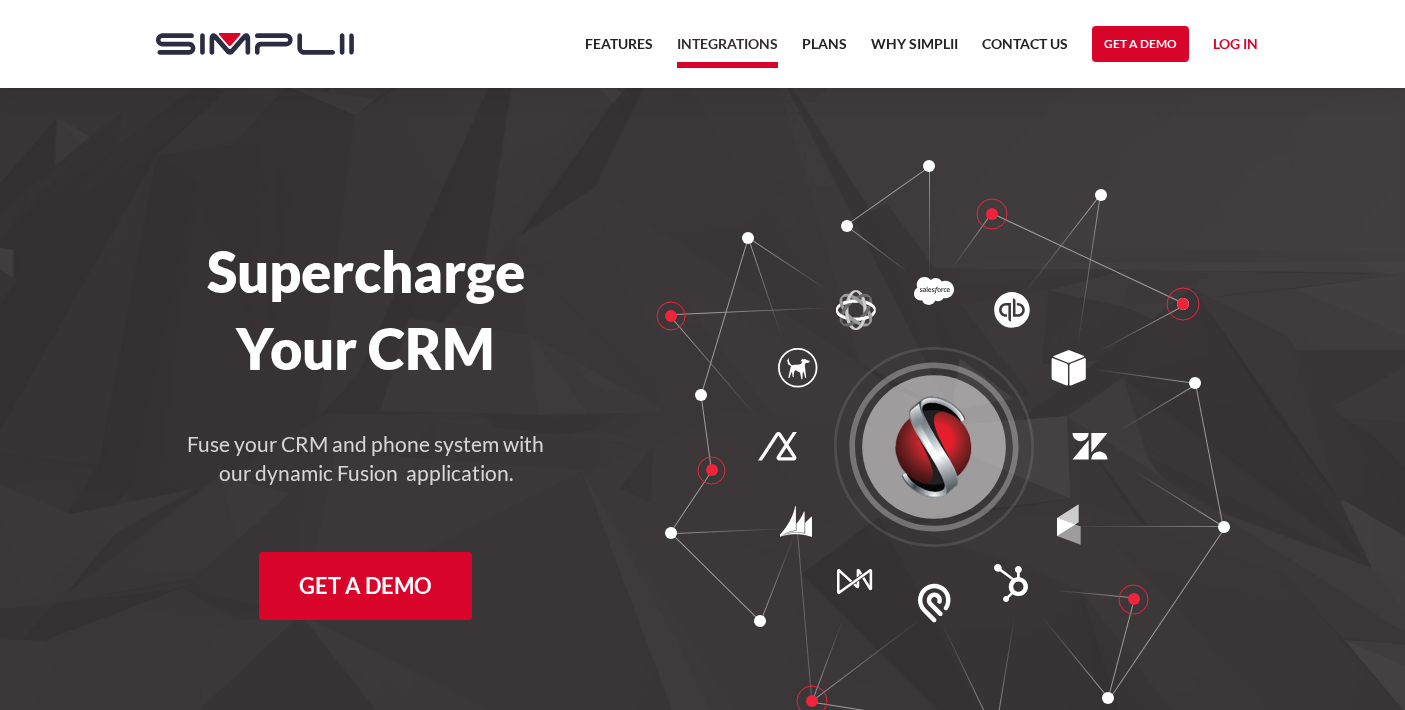scroll, scrollTop: 0, scrollLeft: 0, axis: both 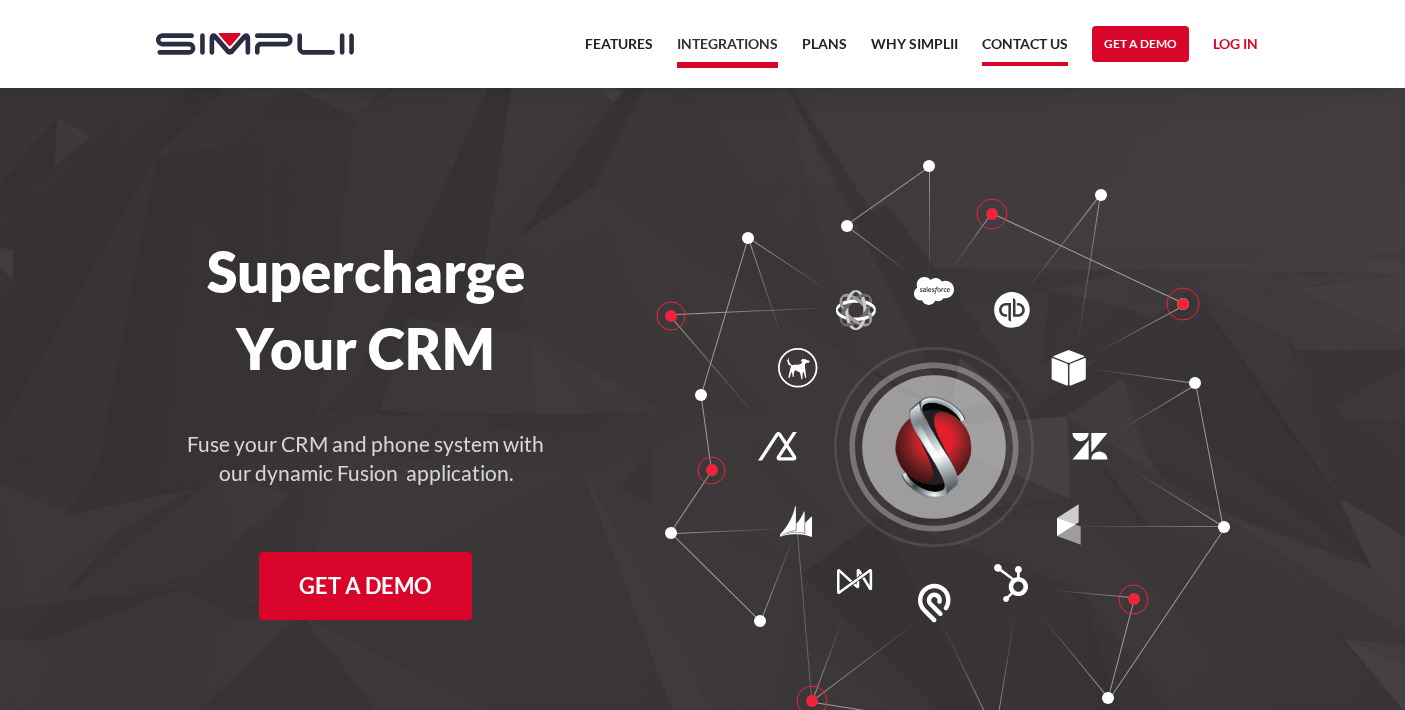 click on "Contact US" at bounding box center (1025, 49) 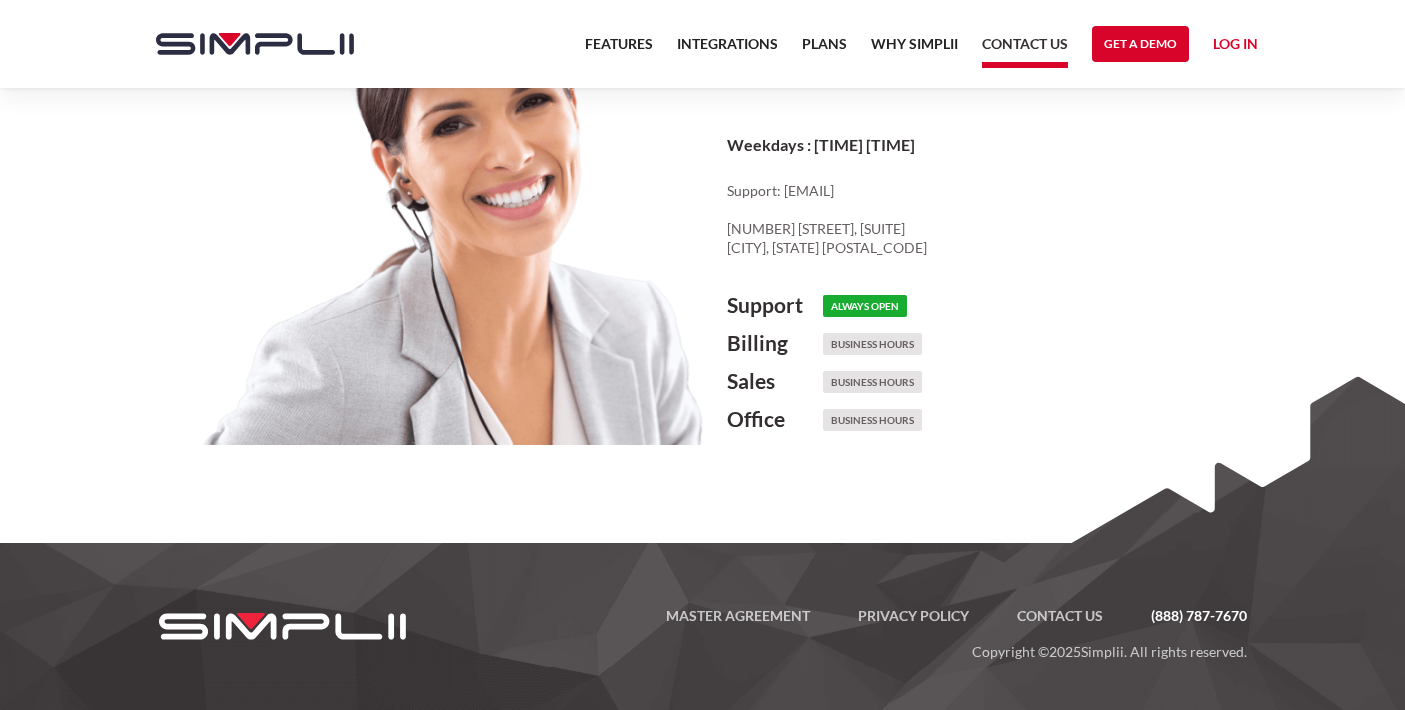scroll, scrollTop: 1132, scrollLeft: 0, axis: vertical 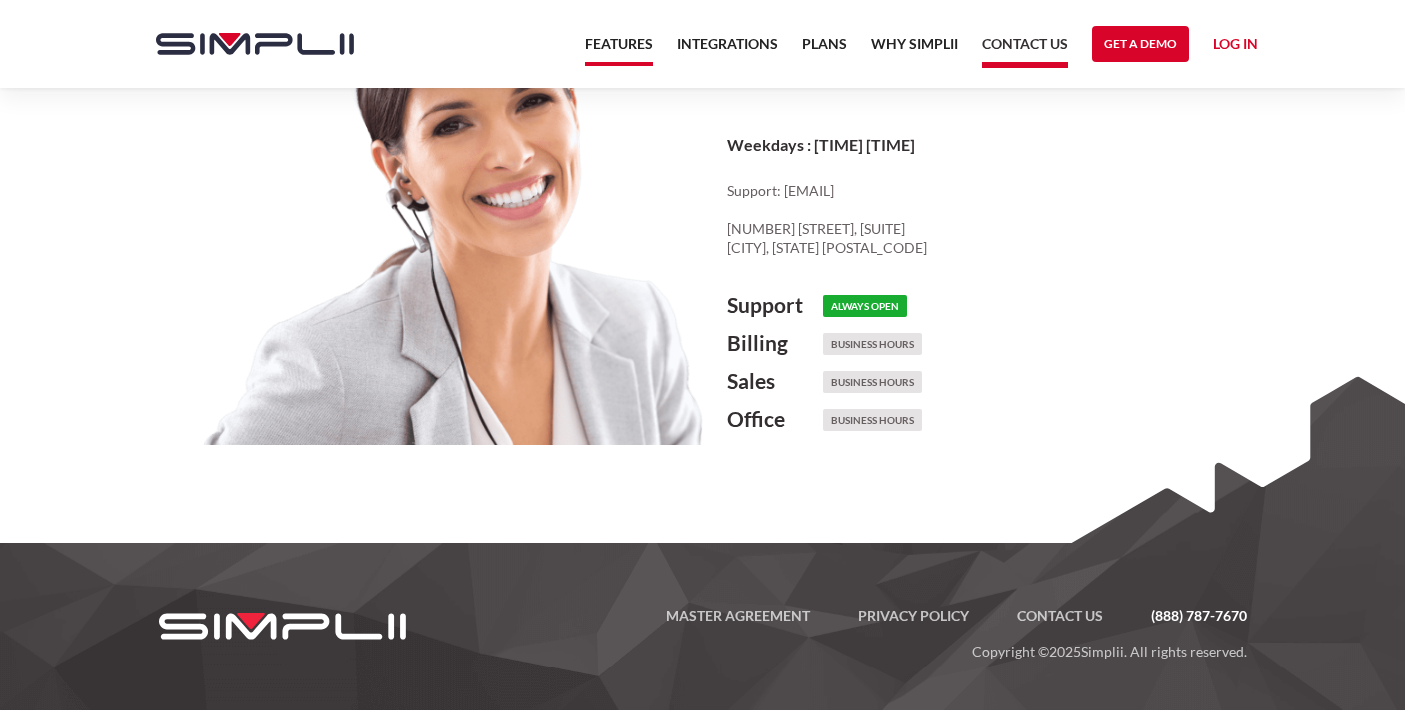click on "Features" at bounding box center (619, 49) 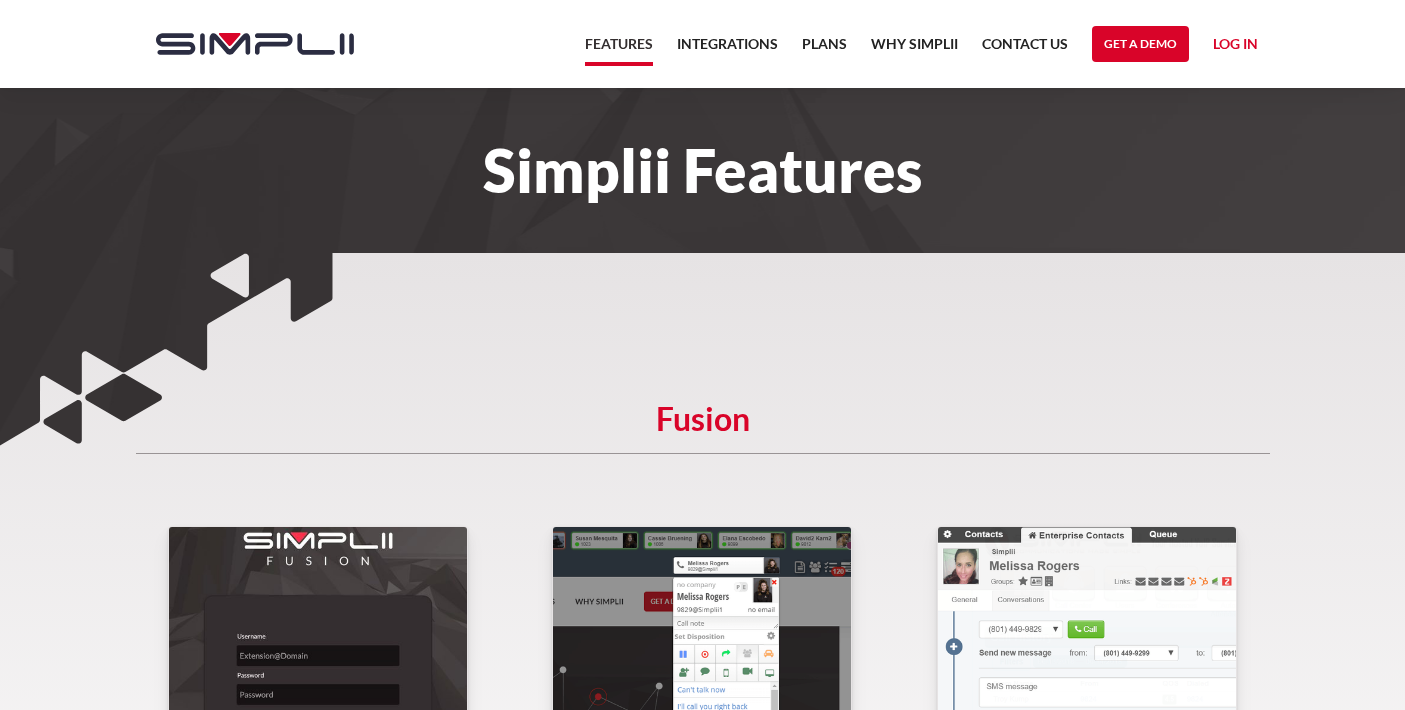 scroll, scrollTop: 0, scrollLeft: 0, axis: both 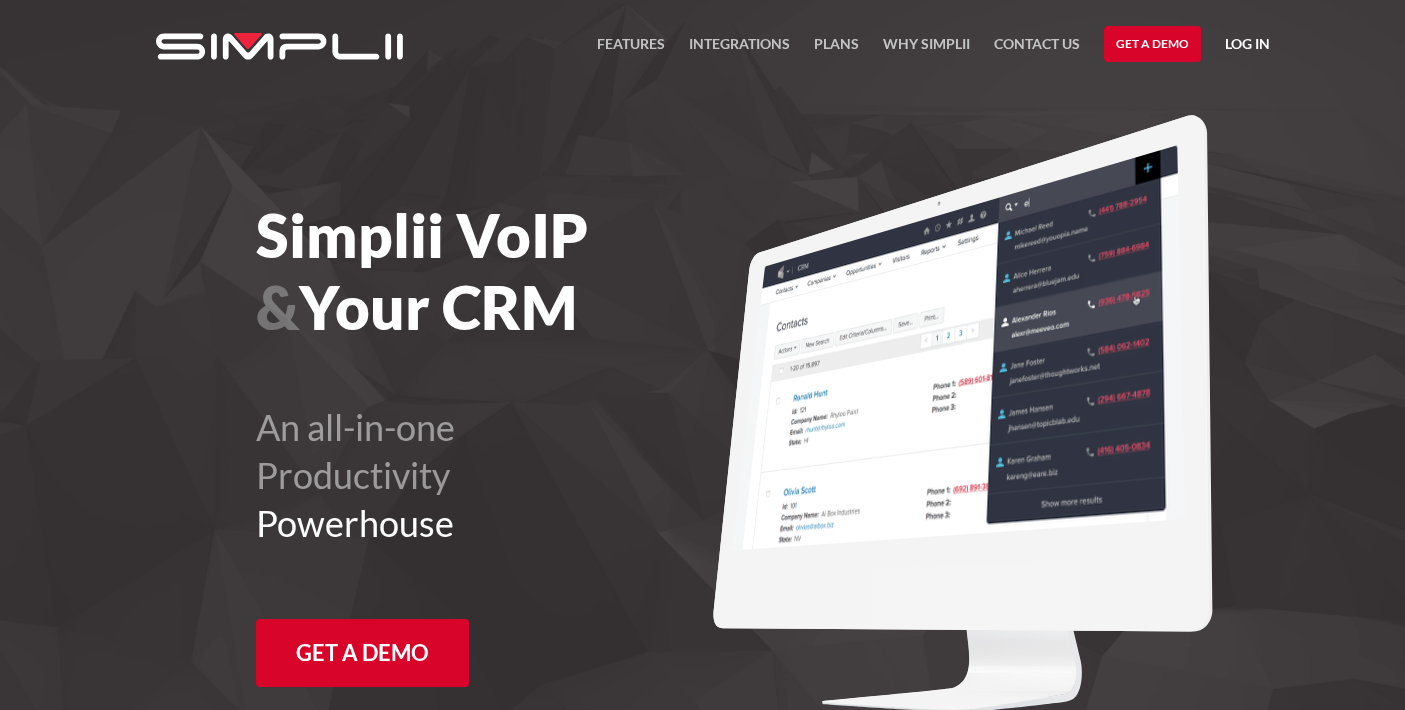 click on "FEATURES Integrations Products Plans Why Simplii Contact US Master Agreement Get a Demo Log in Manager Portal Payment Portal Manager Portal Payment Portal" at bounding box center (933, 44) 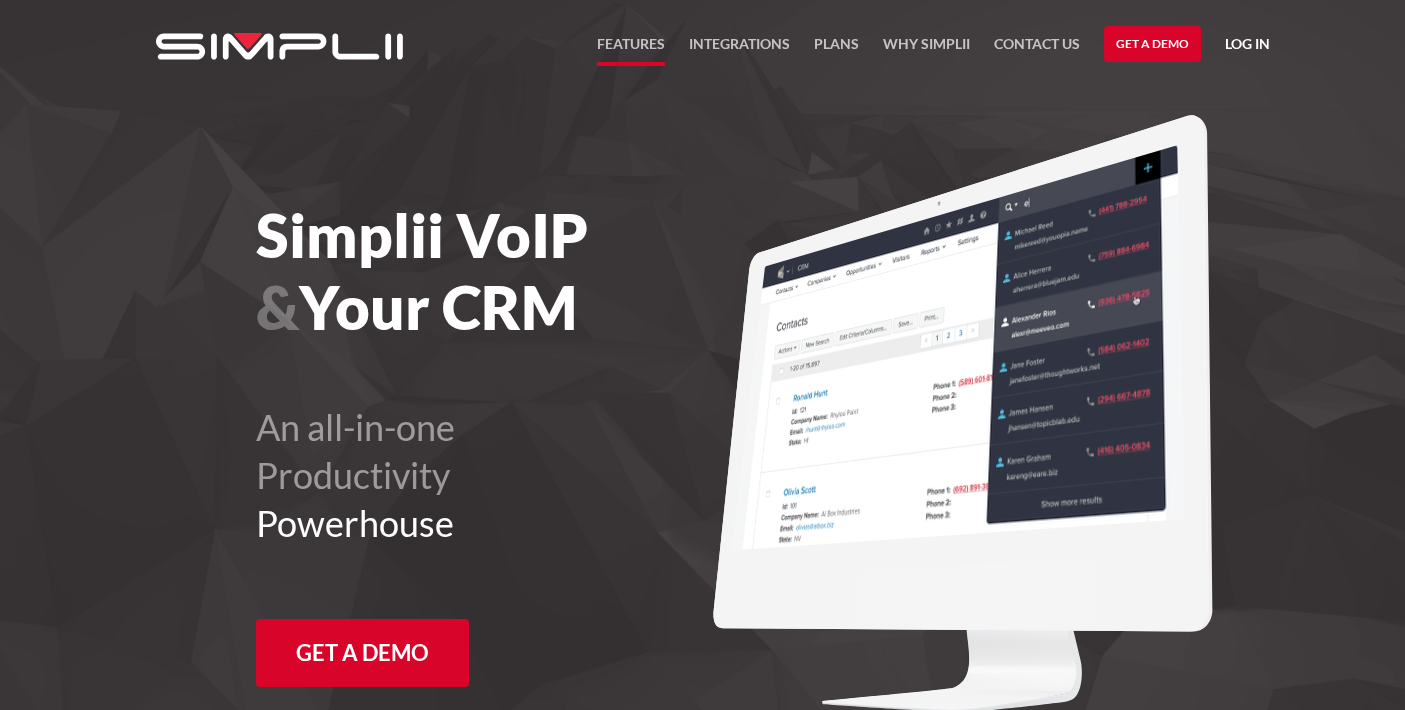 click on "FEATURES" at bounding box center [631, 49] 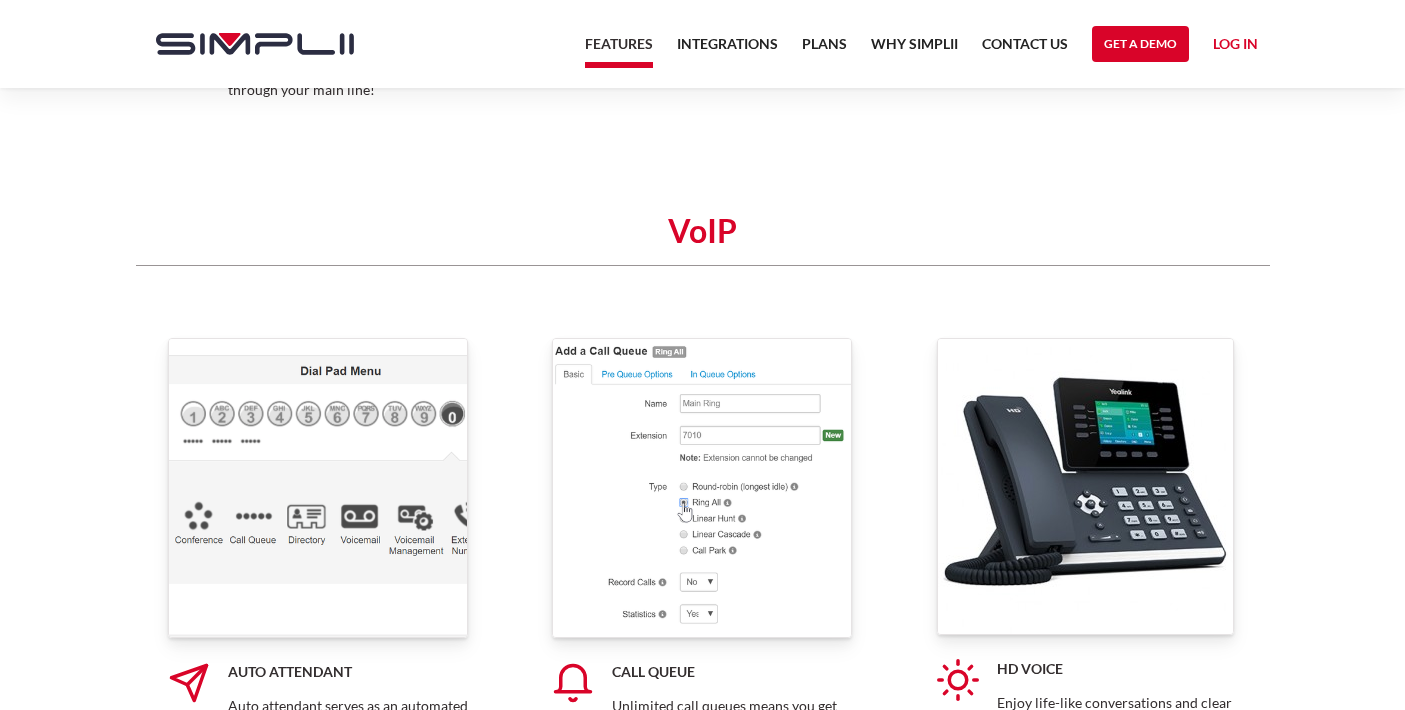 scroll, scrollTop: 6139, scrollLeft: 0, axis: vertical 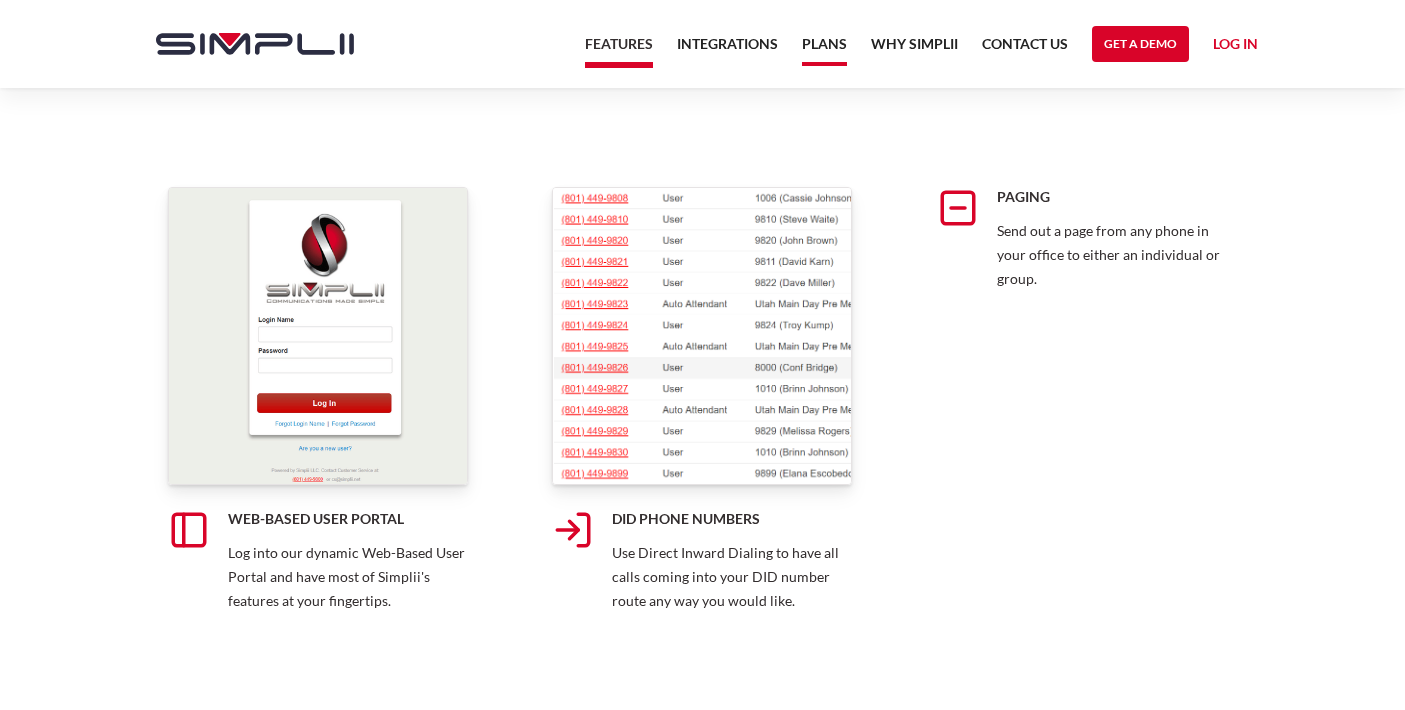click on "Plans" at bounding box center [824, 49] 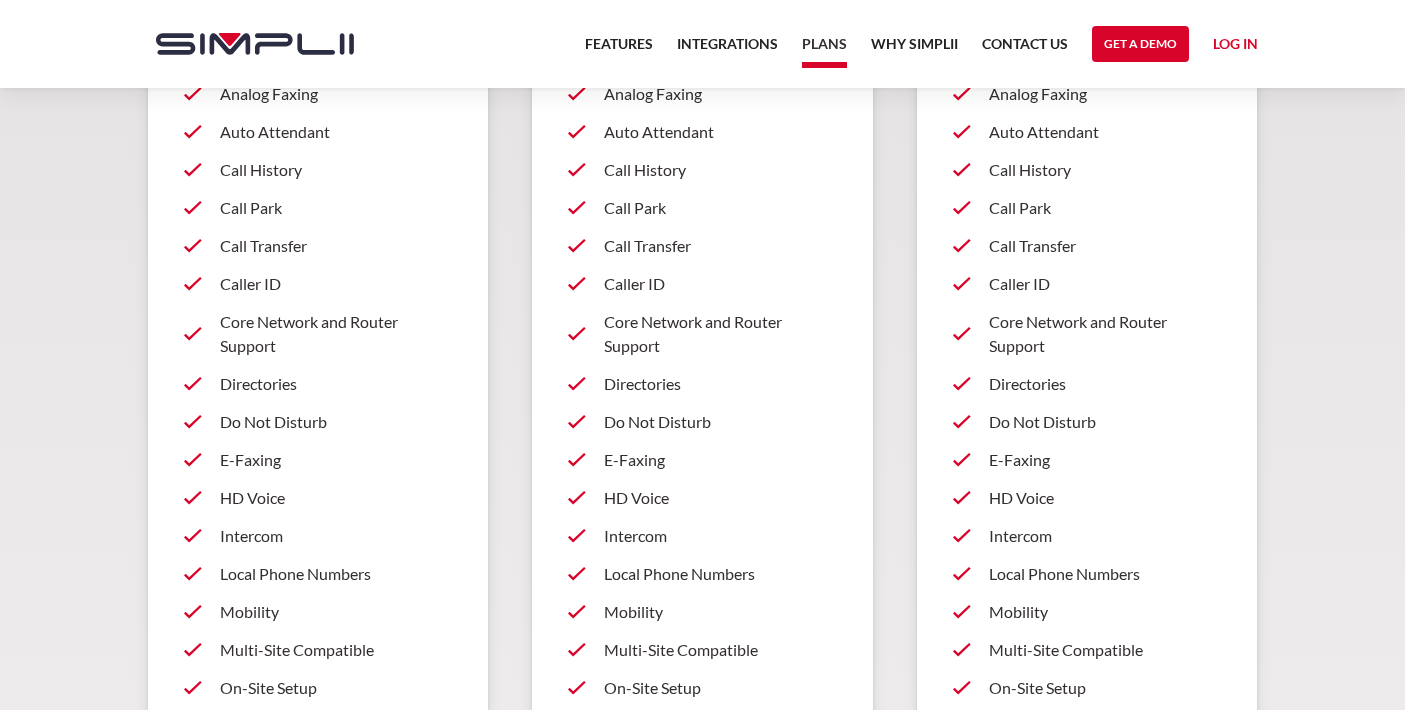scroll, scrollTop: 391, scrollLeft: 0, axis: vertical 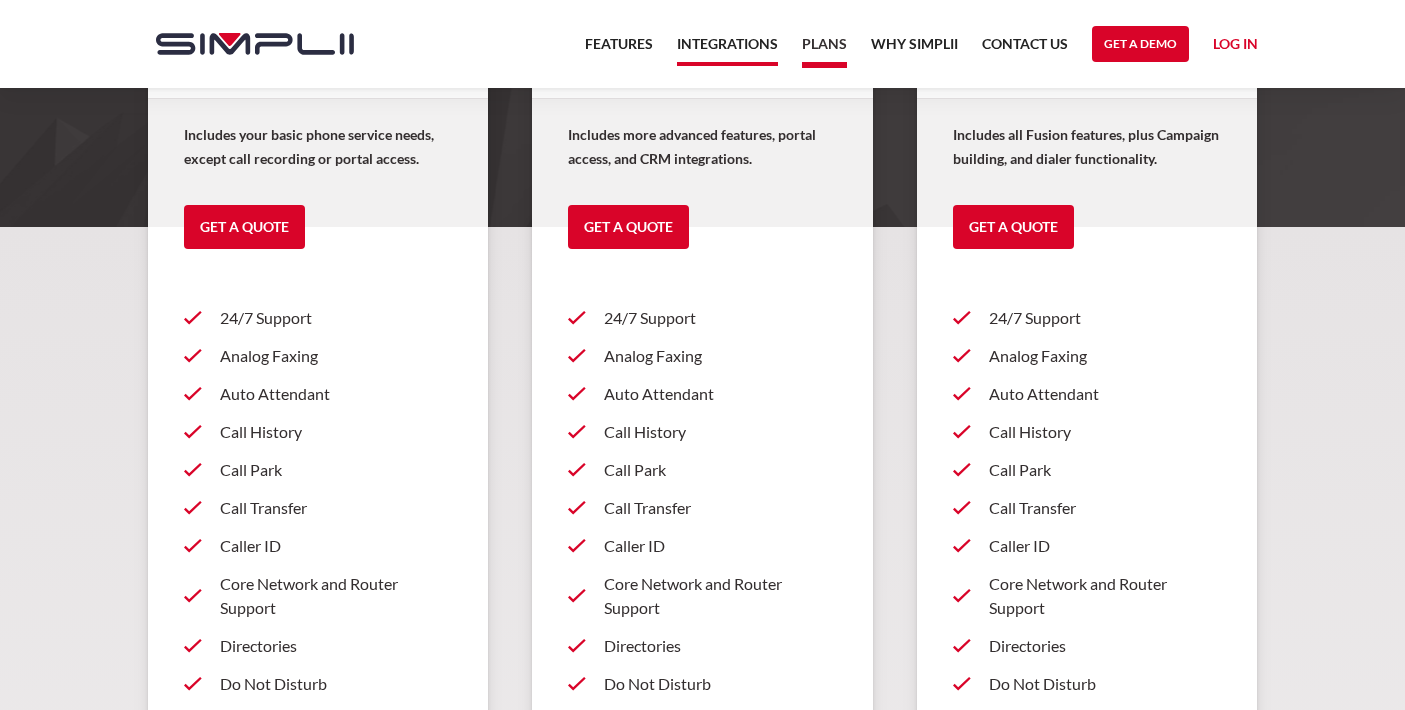 click on "Integrations" at bounding box center [727, 49] 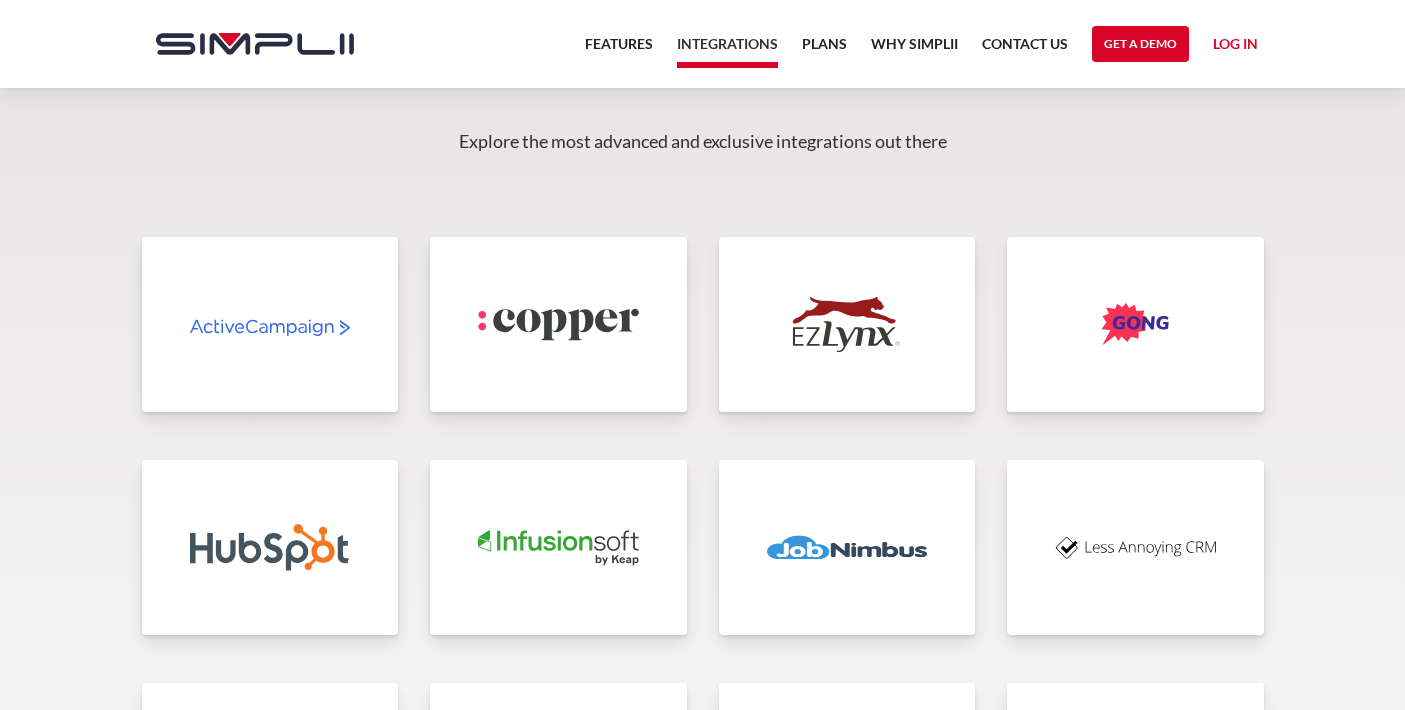 scroll, scrollTop: 4458, scrollLeft: 0, axis: vertical 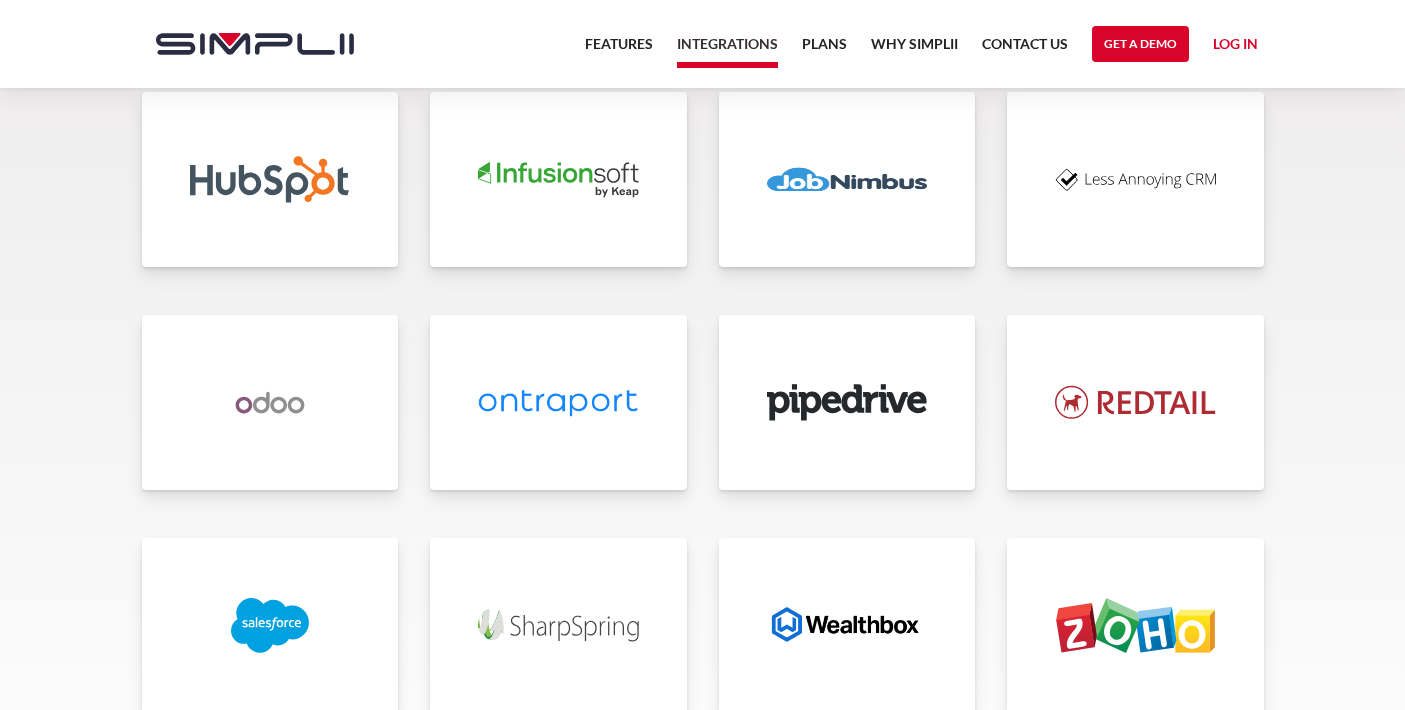 click at bounding box center [847, 179] 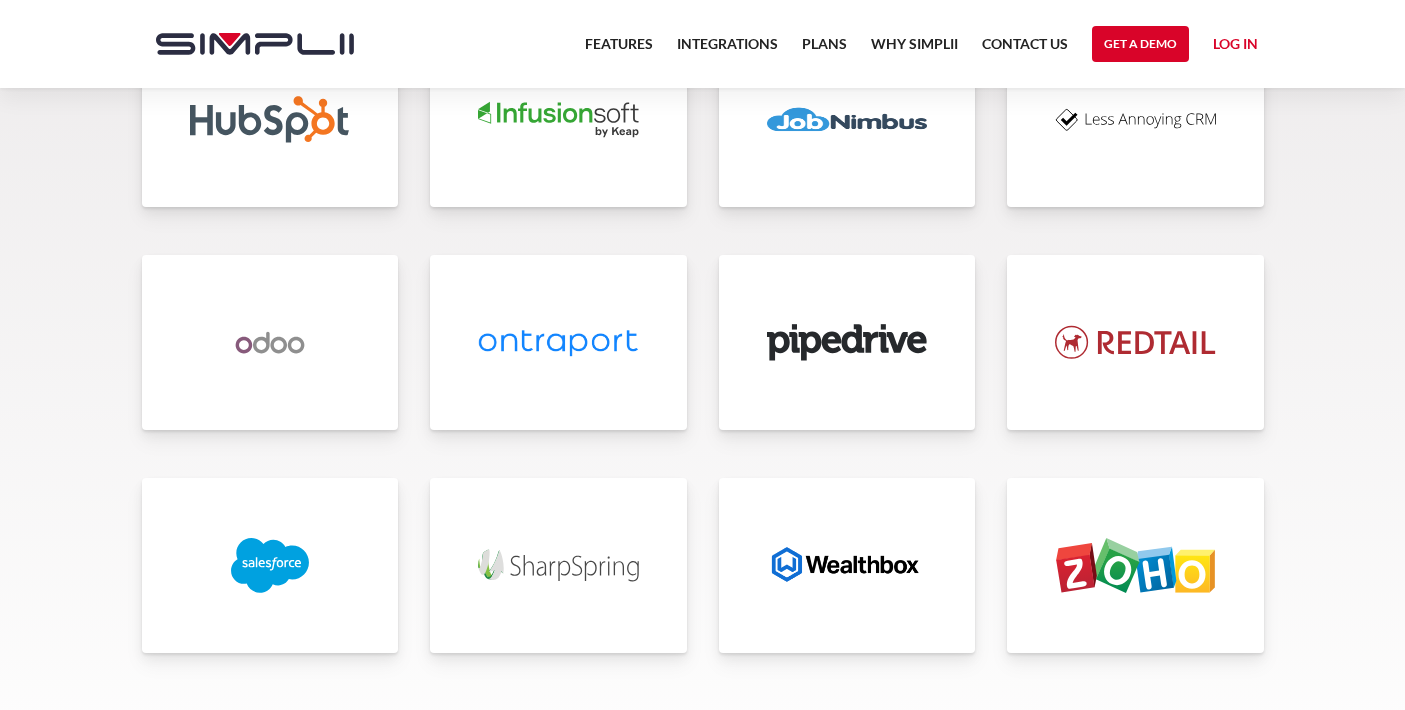scroll, scrollTop: 5510, scrollLeft: 0, axis: vertical 